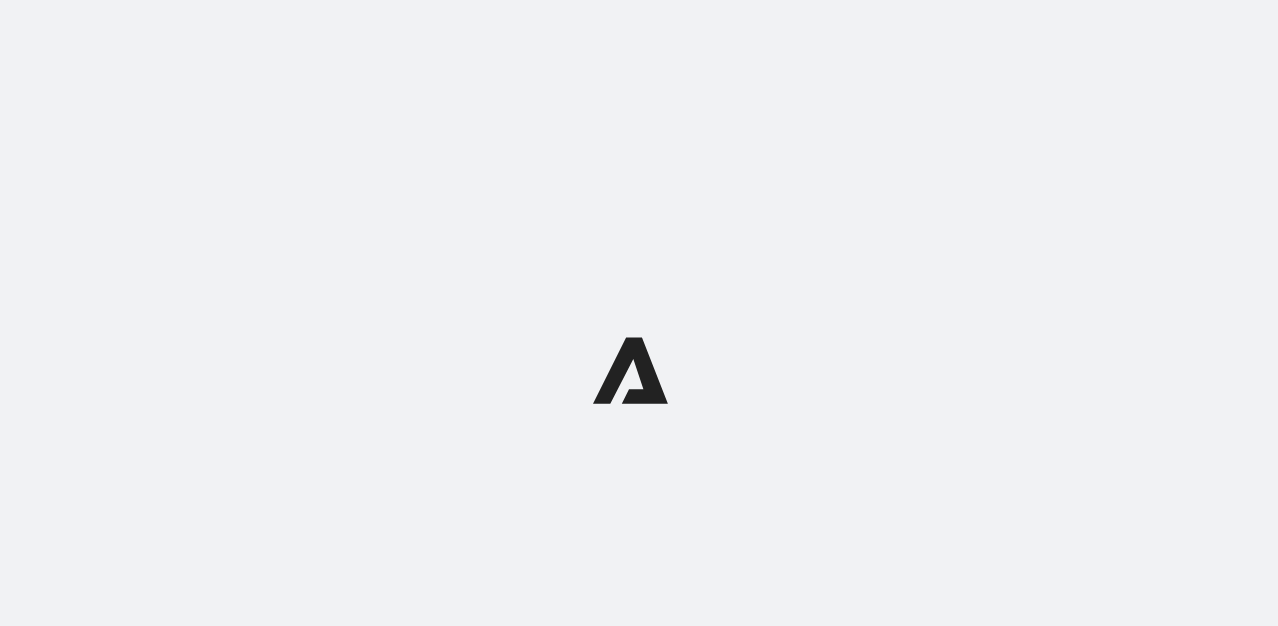 scroll, scrollTop: 0, scrollLeft: 0, axis: both 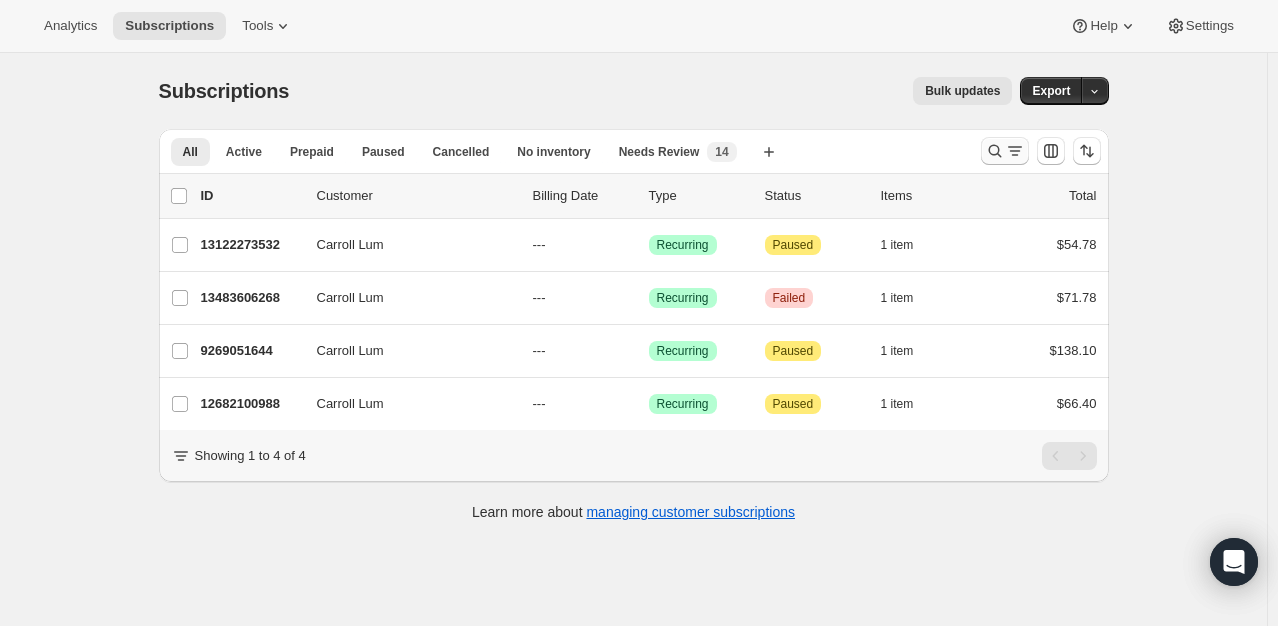 click 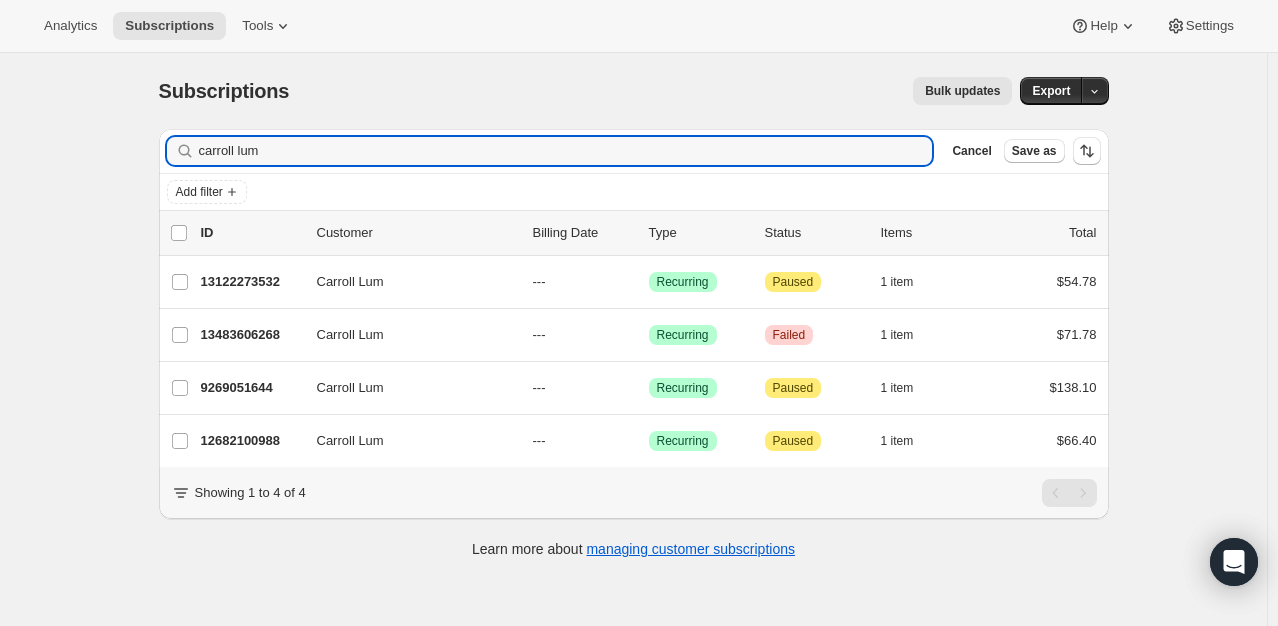 click on "carroll lum Clear" at bounding box center [550, 151] 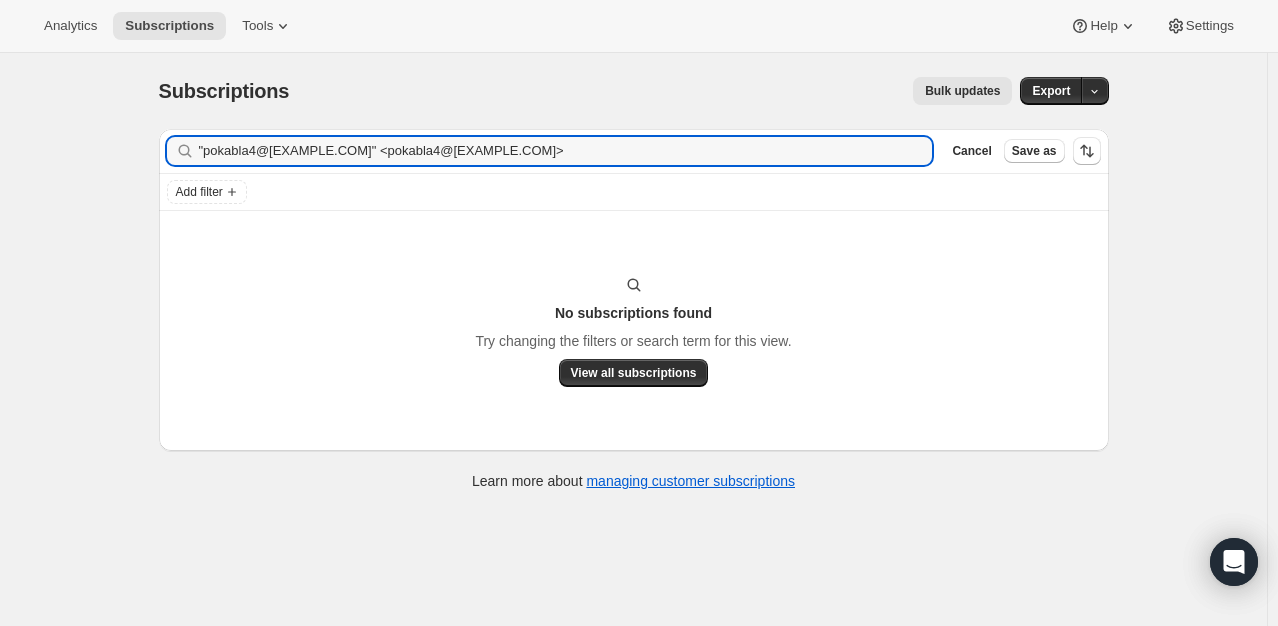 drag, startPoint x: 348, startPoint y: 150, endPoint x: 87, endPoint y: 171, distance: 261.84348 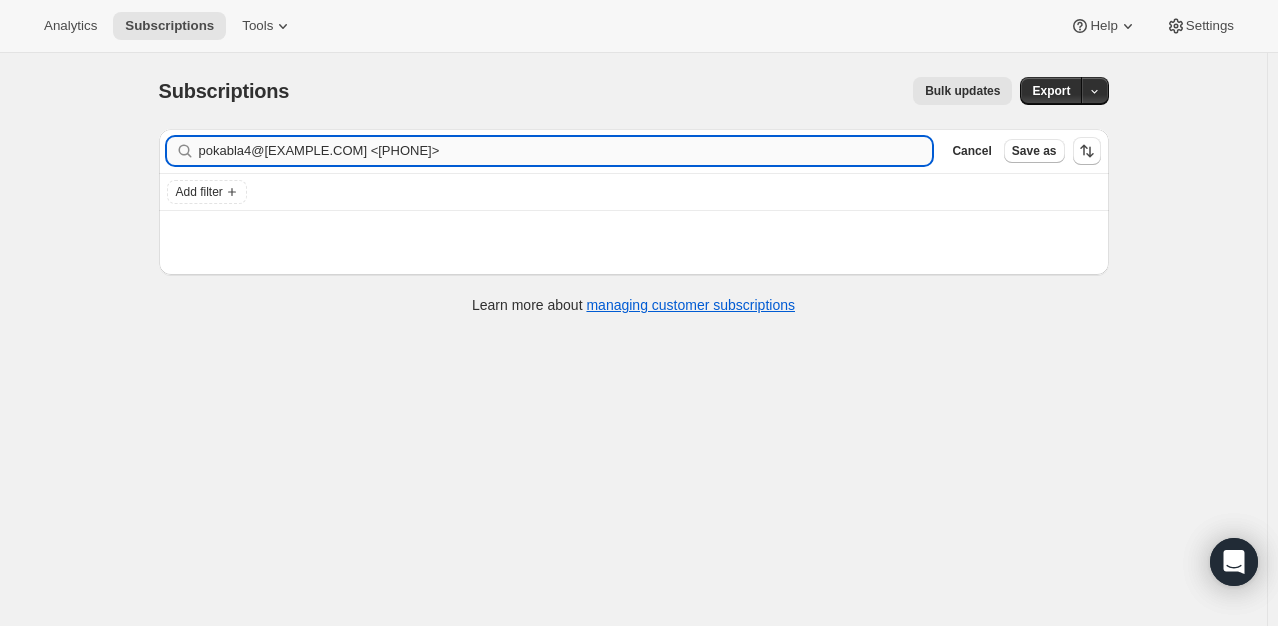 click on "pokabla4@[EXAMPLE.COM] <[PHONE]>" at bounding box center (566, 151) 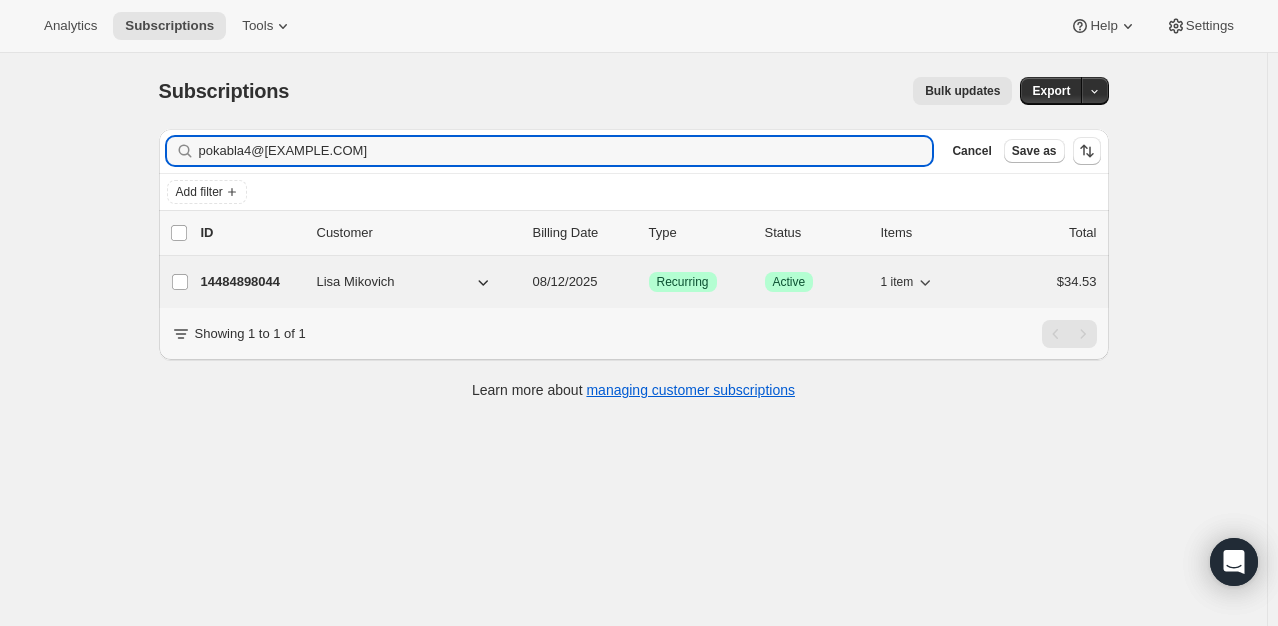 type on "pokabla4@[EXAMPLE.COM]" 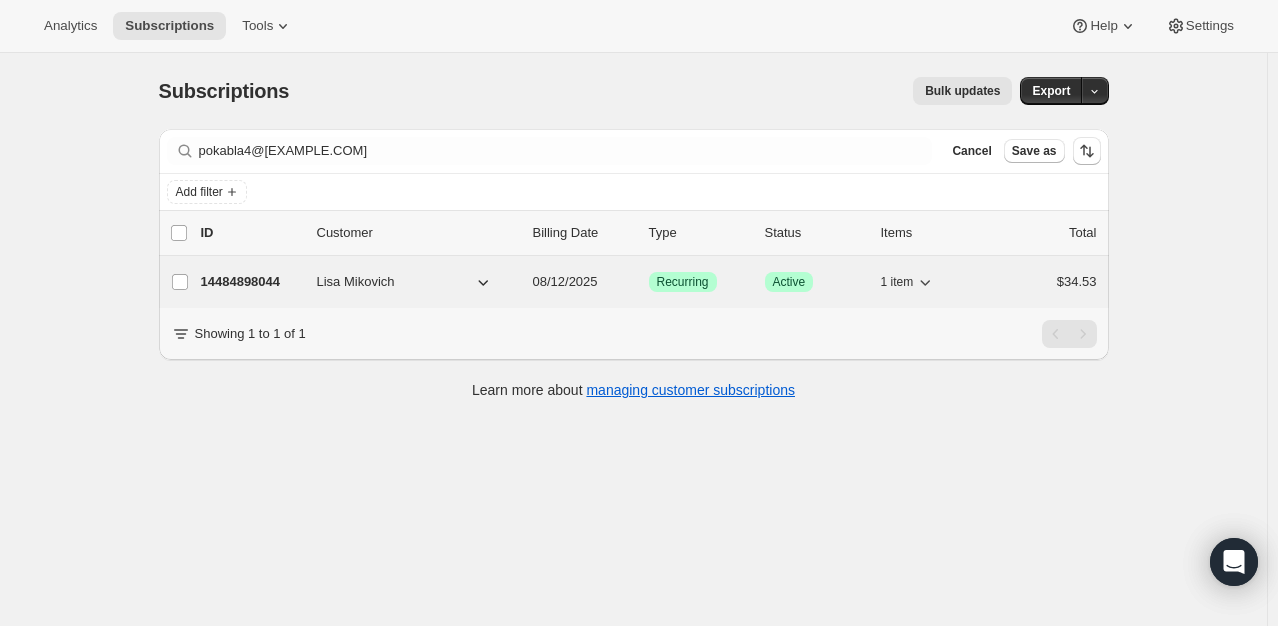 click on "14484898044" at bounding box center (251, 282) 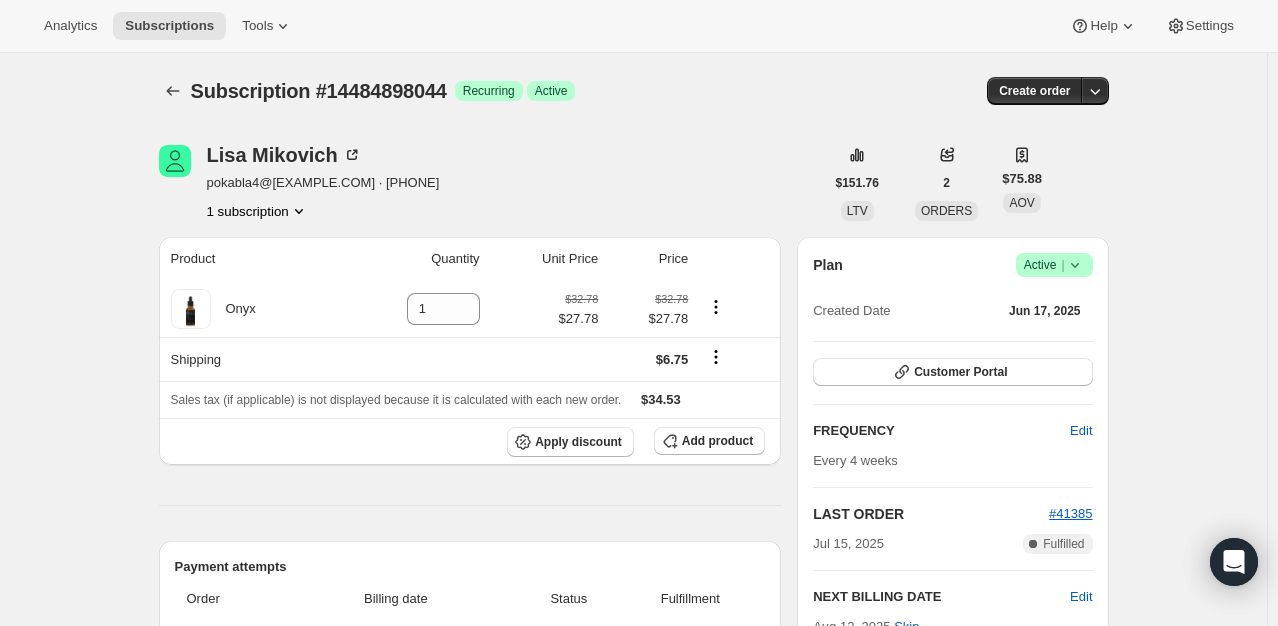 click on "Active |" at bounding box center [1054, 265] 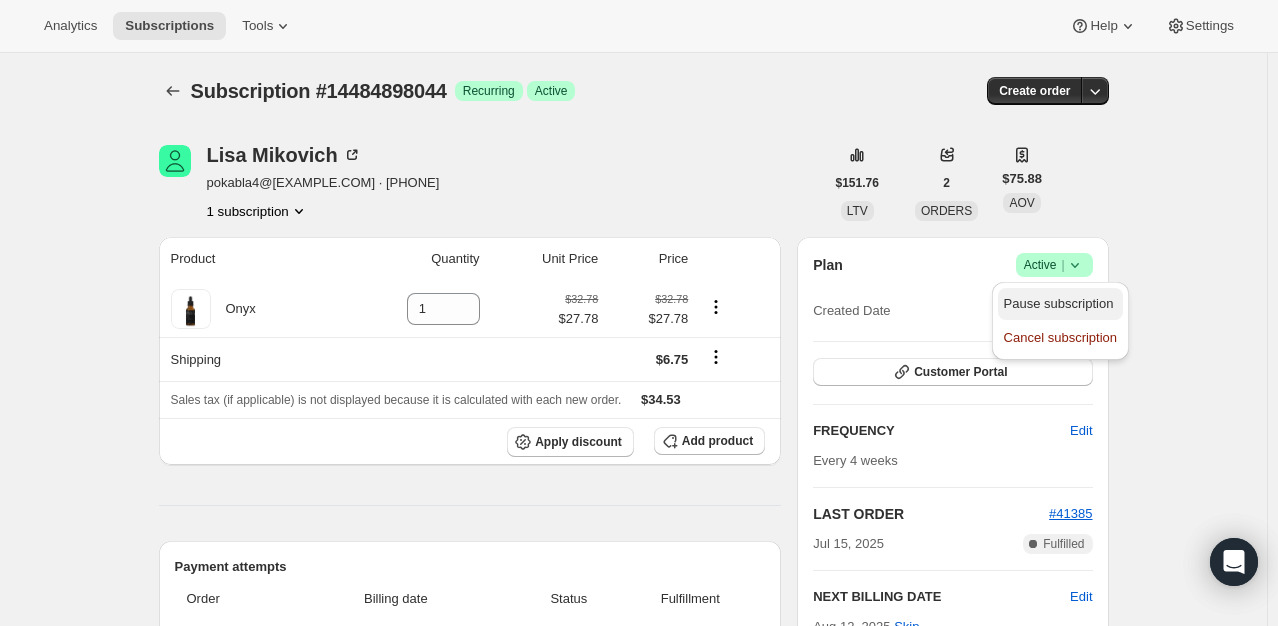 click on "Pause subscription" at bounding box center (1059, 303) 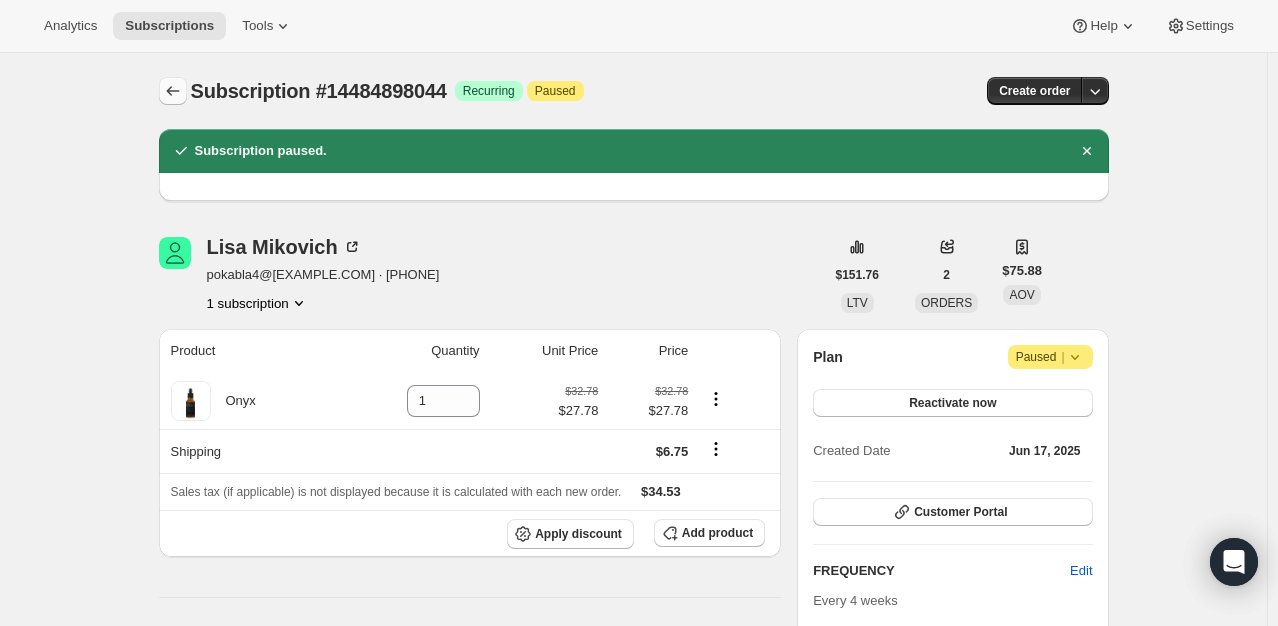 click 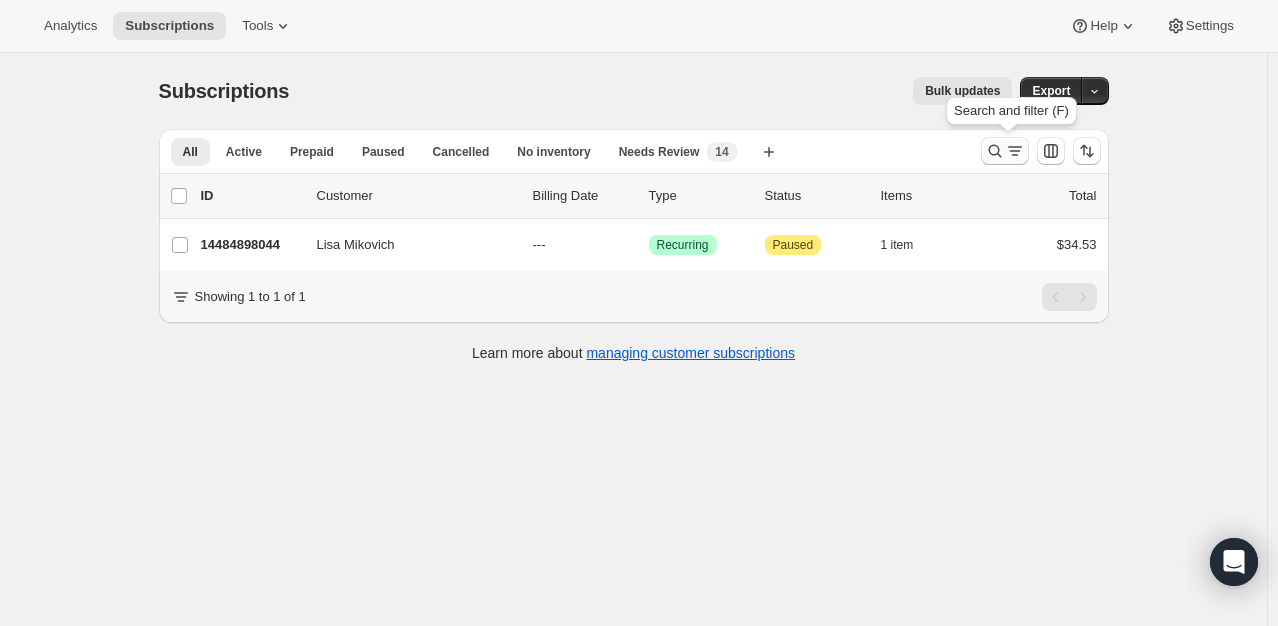 click 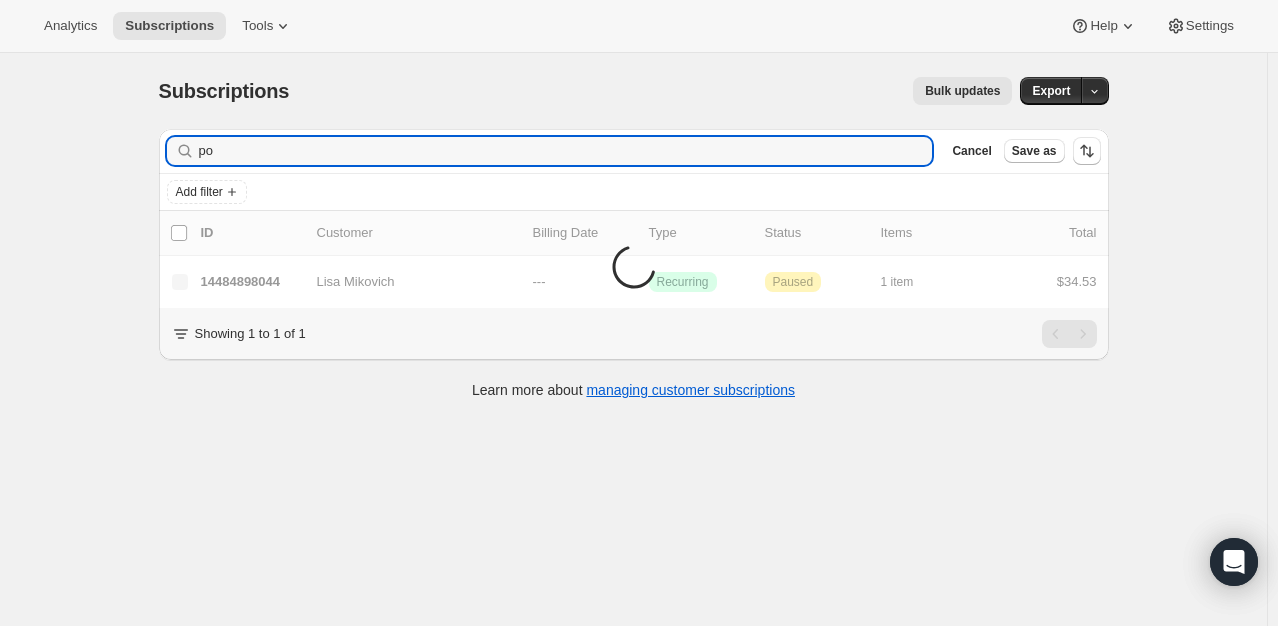 type on "p" 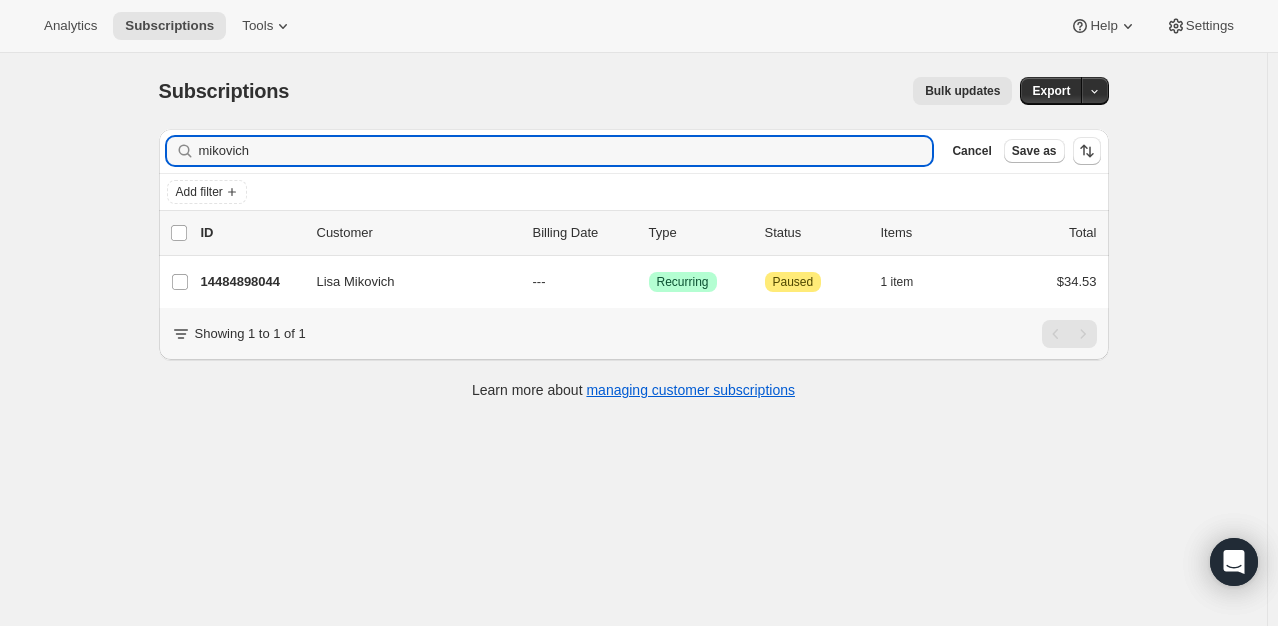 type on "mikovich" 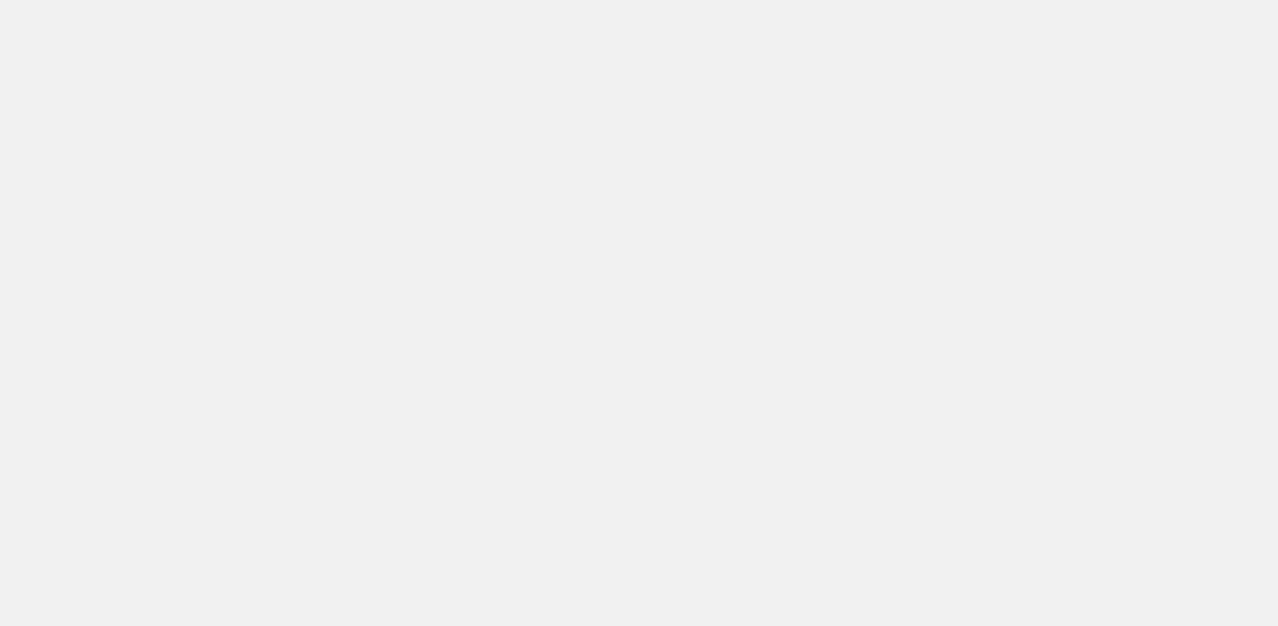 scroll, scrollTop: 0, scrollLeft: 0, axis: both 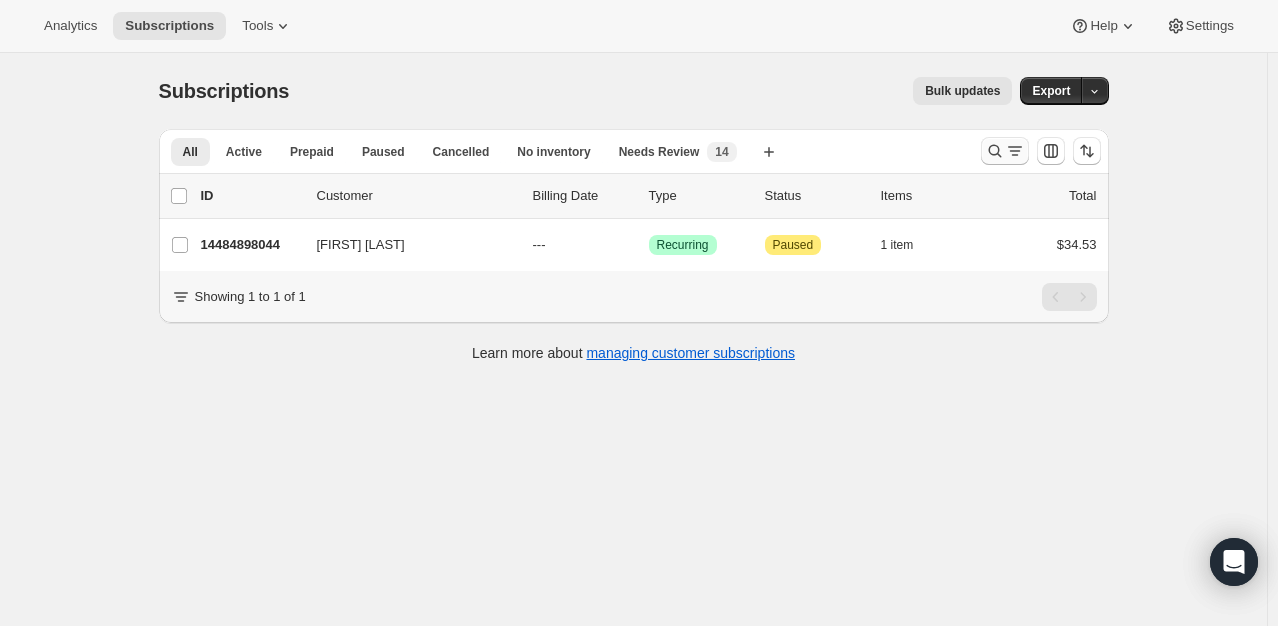 click 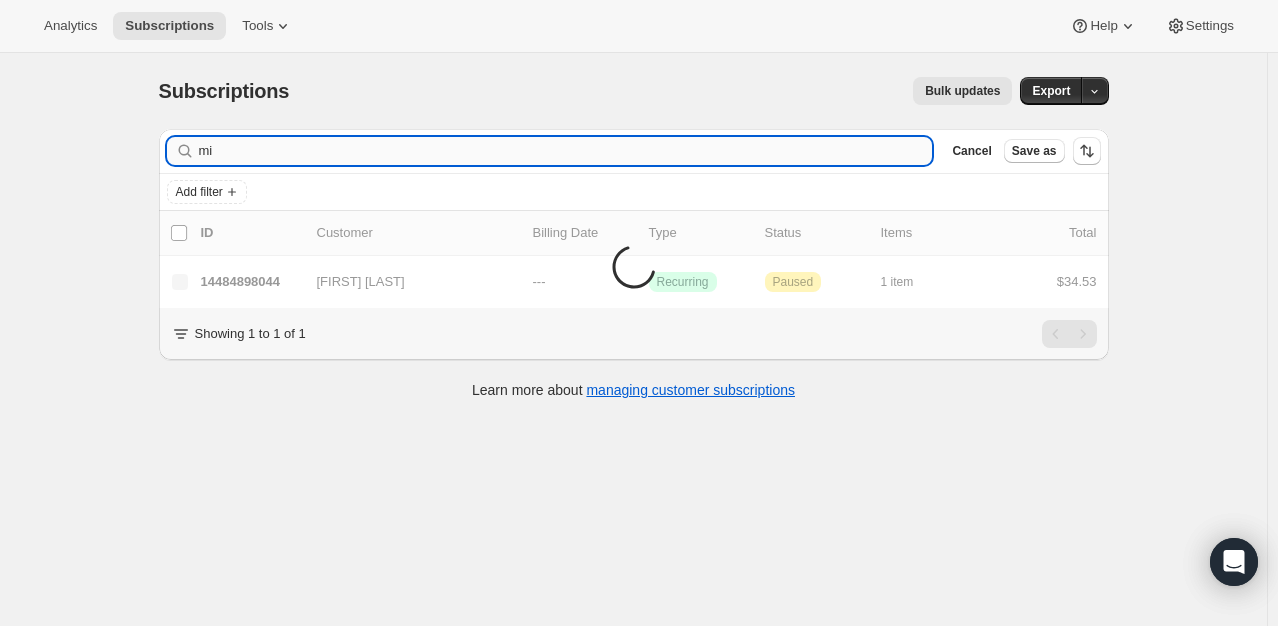 type on "m" 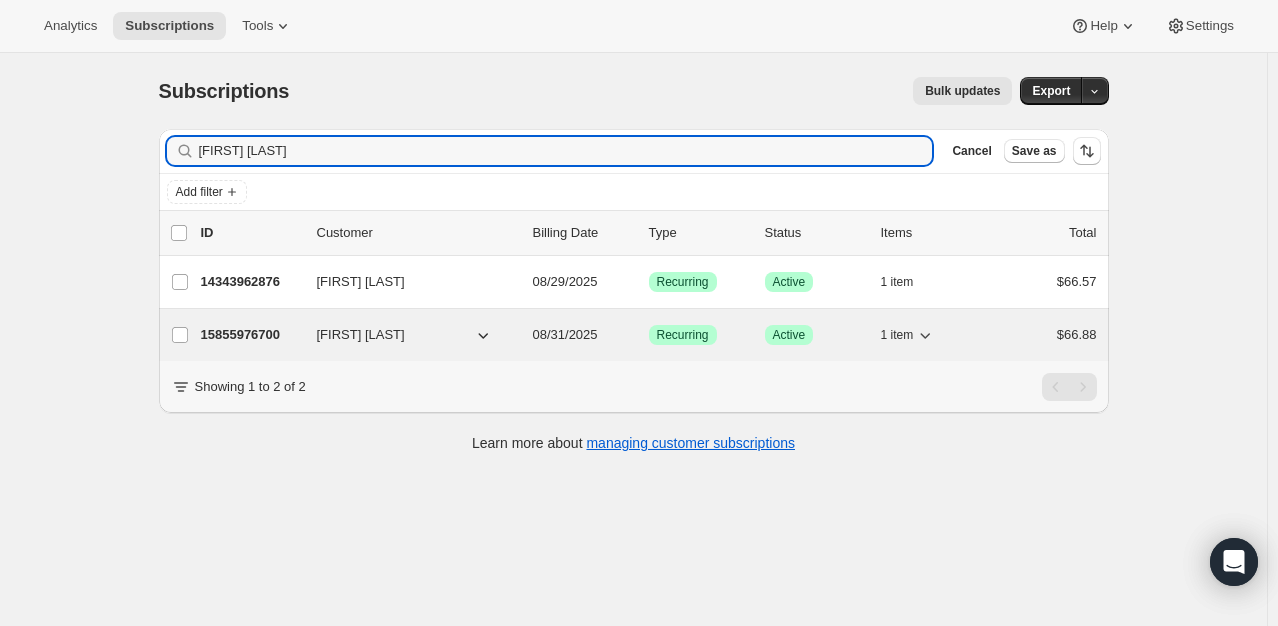 type on "[FIRST] [LAST]" 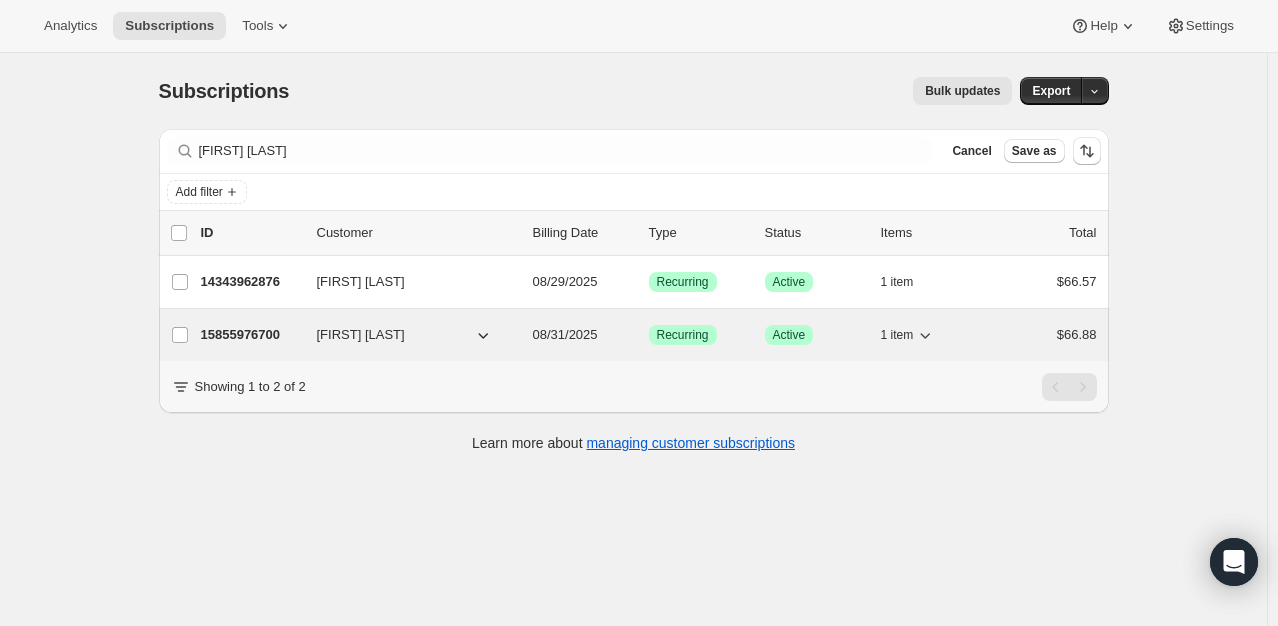click on "15855976700" at bounding box center (251, 335) 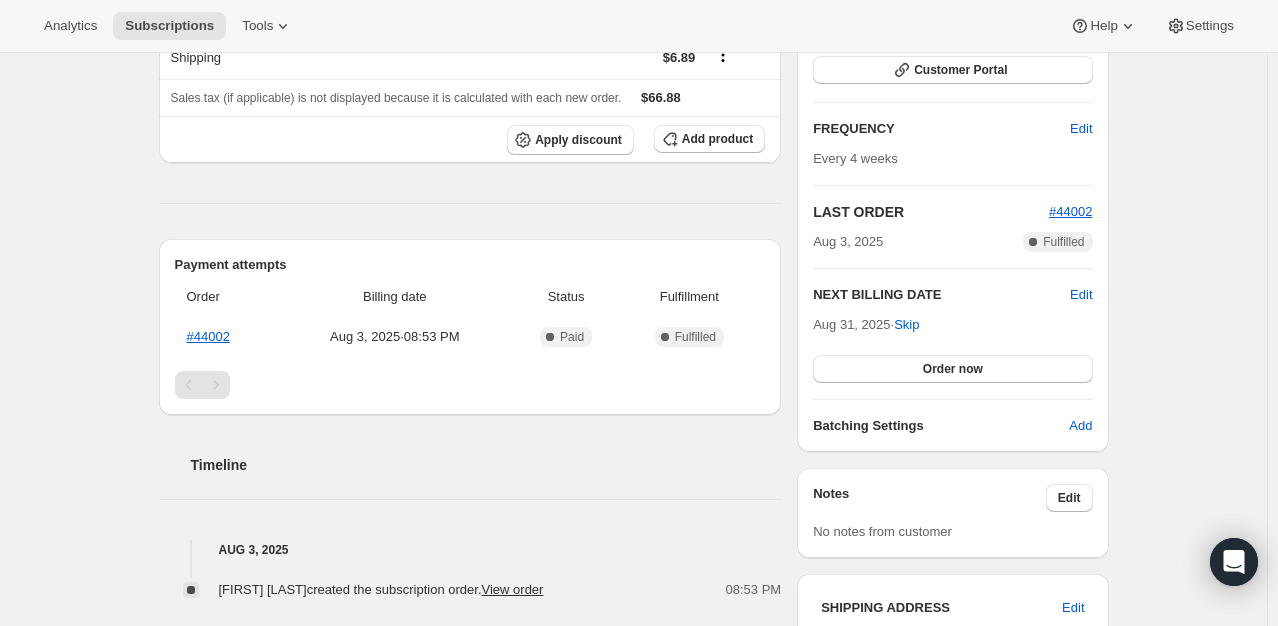 scroll, scrollTop: 0, scrollLeft: 0, axis: both 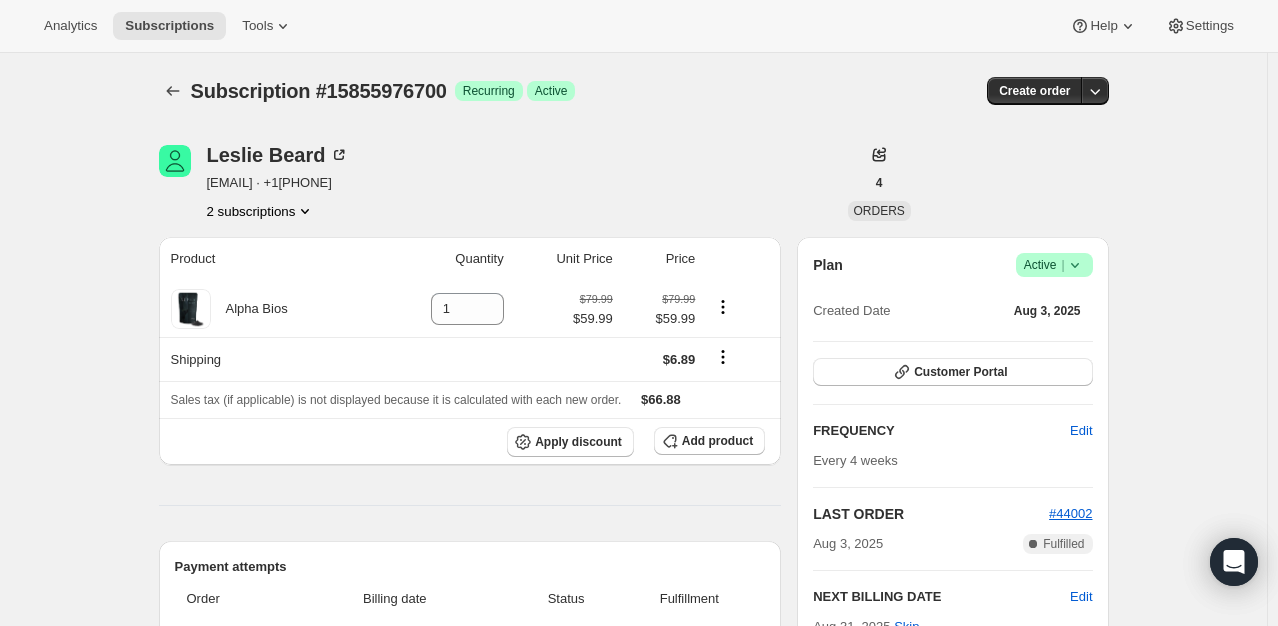 click on "Active |" at bounding box center (1054, 265) 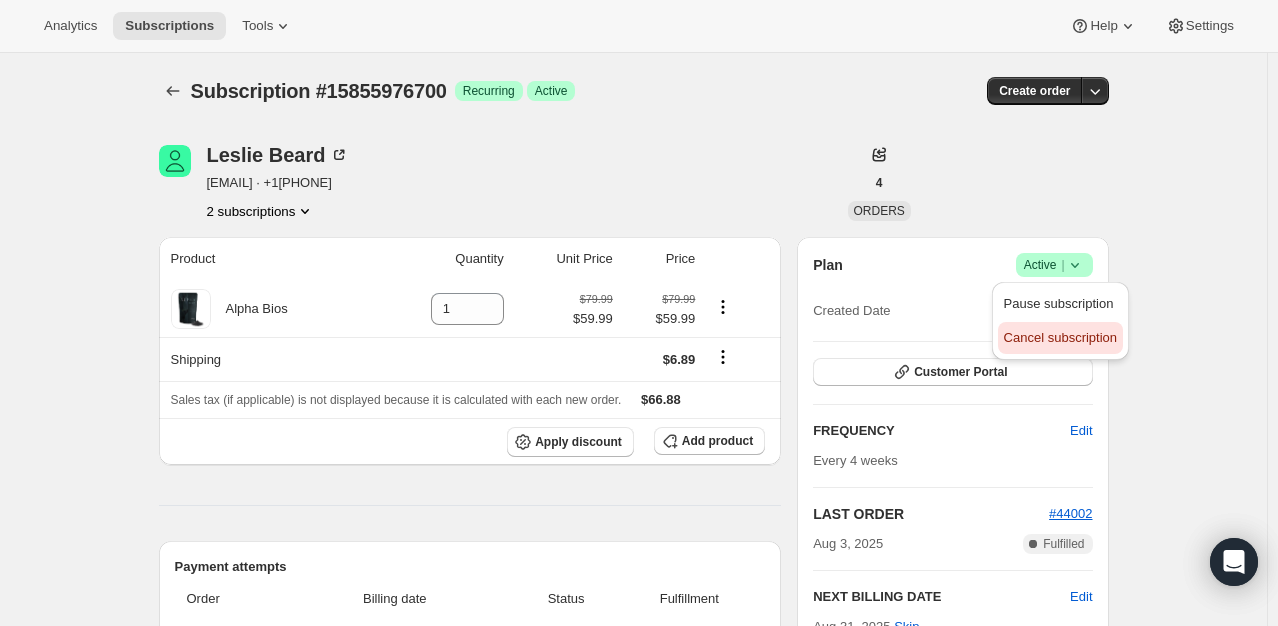 click on "Cancel subscription" at bounding box center [1060, 337] 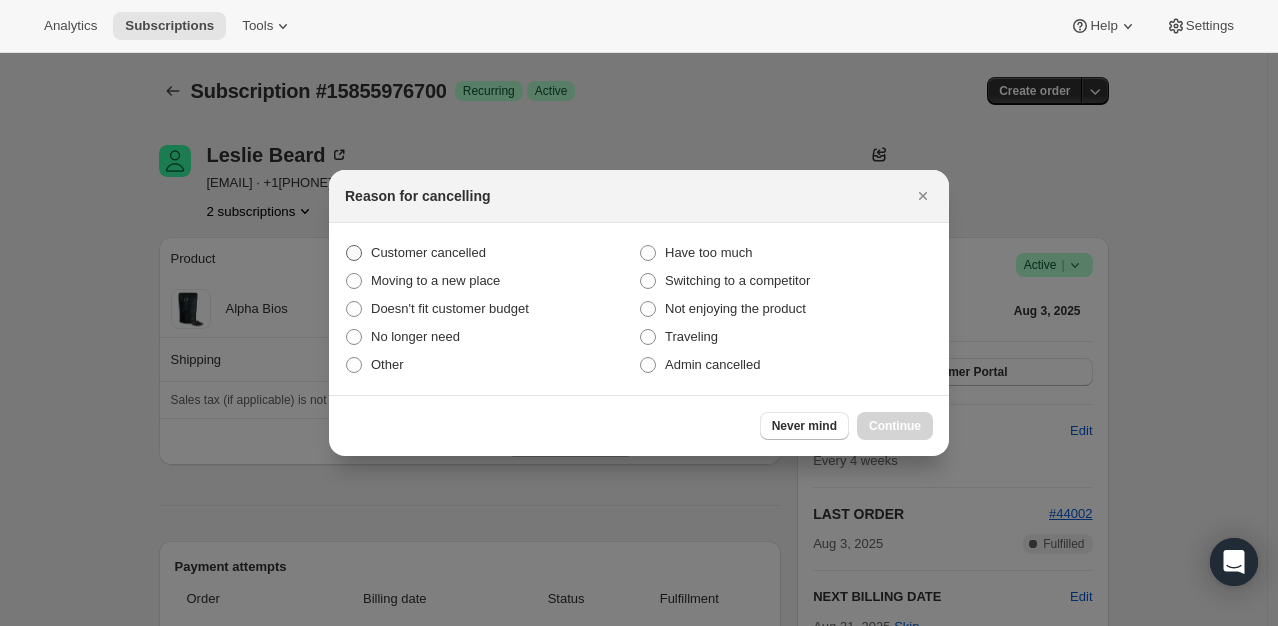 click on "Customer cancelled" at bounding box center [492, 253] 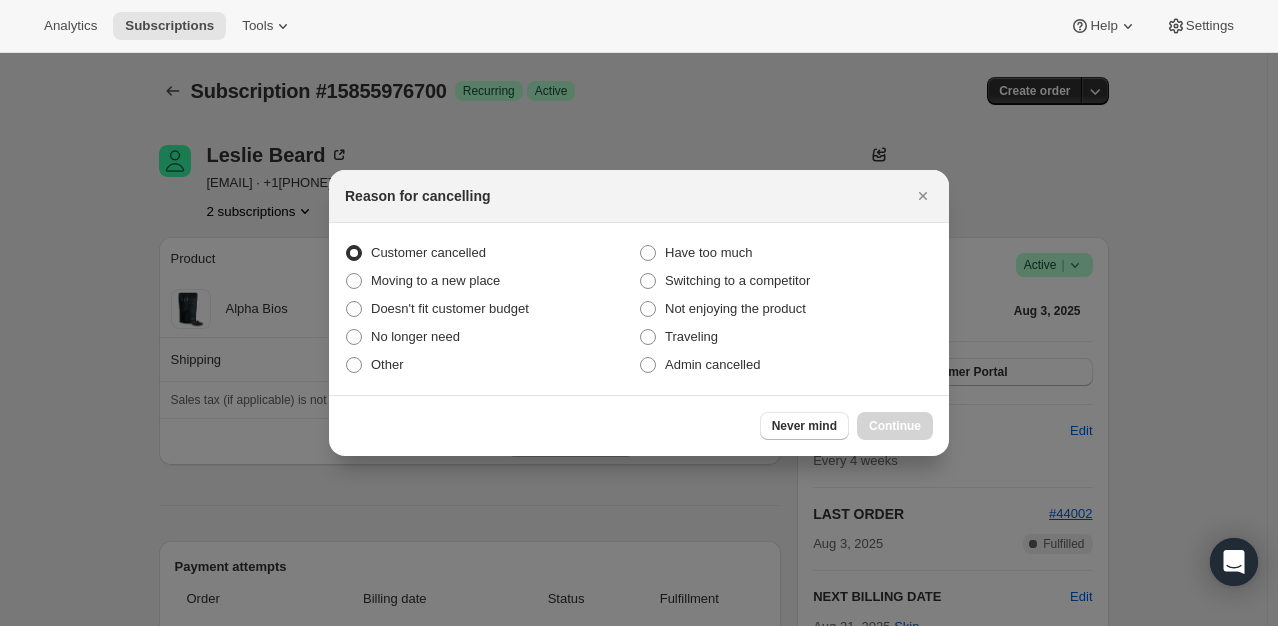 radio on "true" 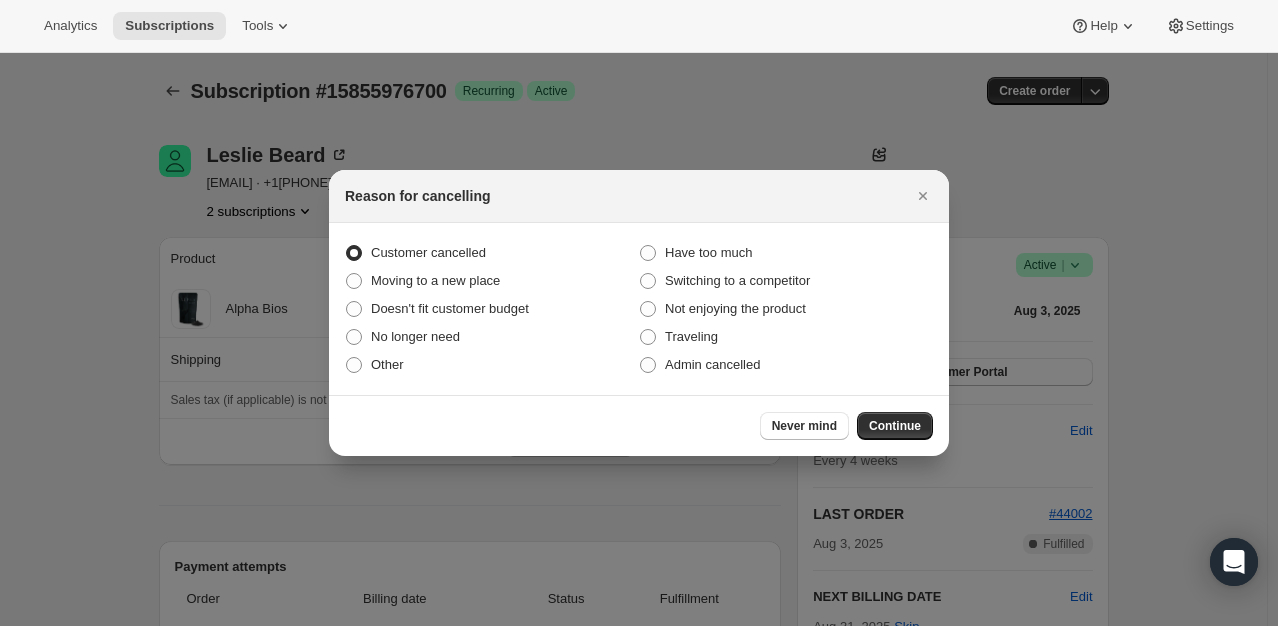 click on "Continue" at bounding box center (895, 426) 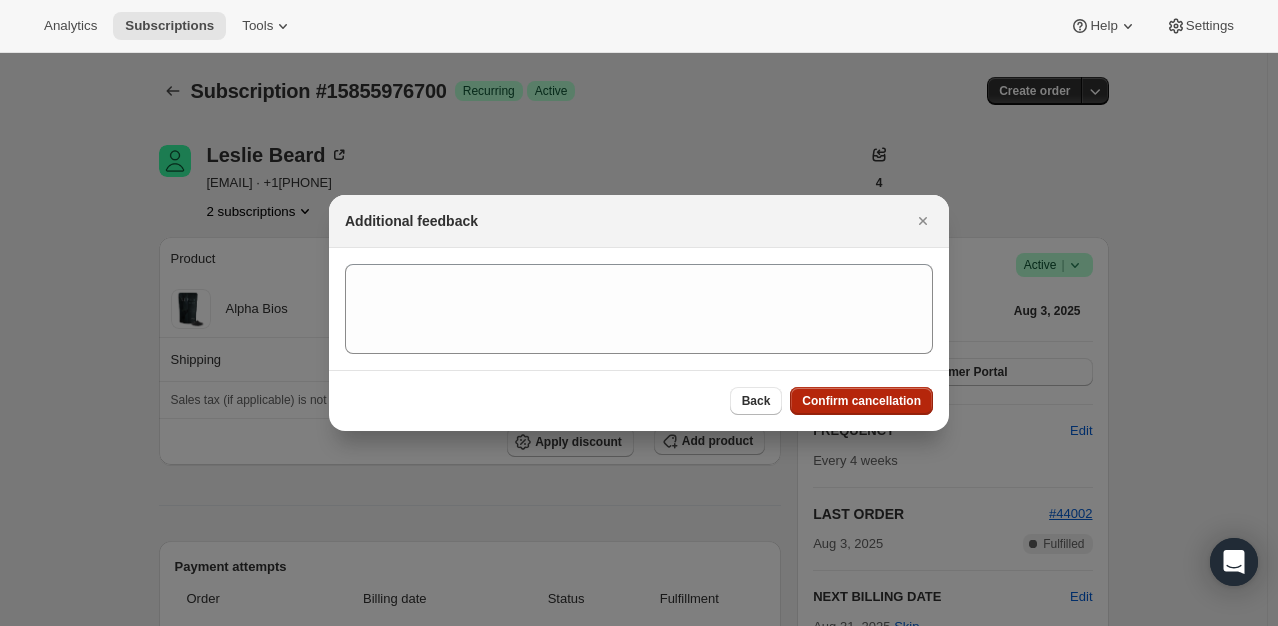 click on "Confirm cancellation" at bounding box center (861, 401) 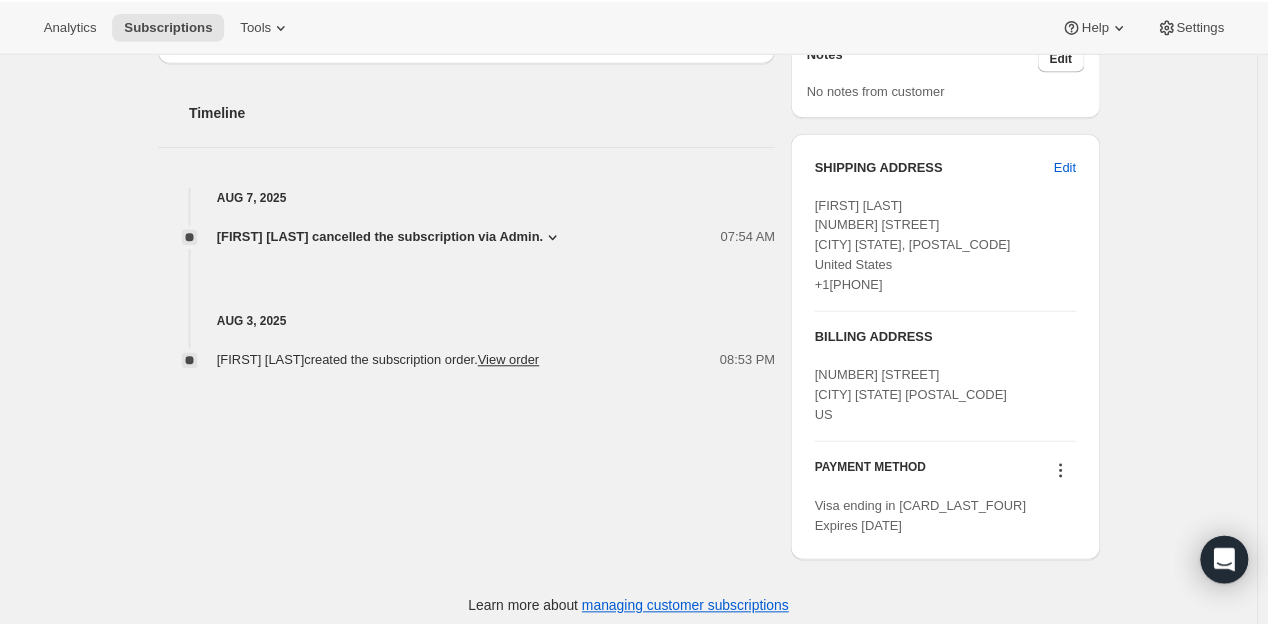 scroll, scrollTop: 755, scrollLeft: 0, axis: vertical 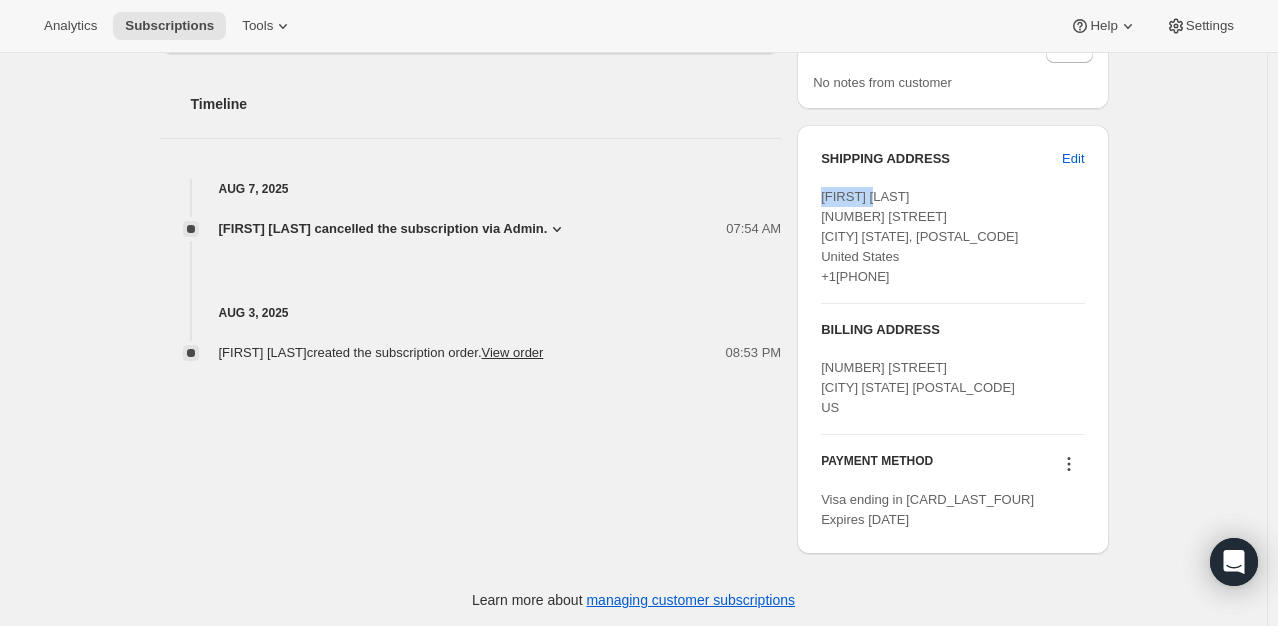 drag, startPoint x: 892, startPoint y: 197, endPoint x: 816, endPoint y: 194, distance: 76.05919 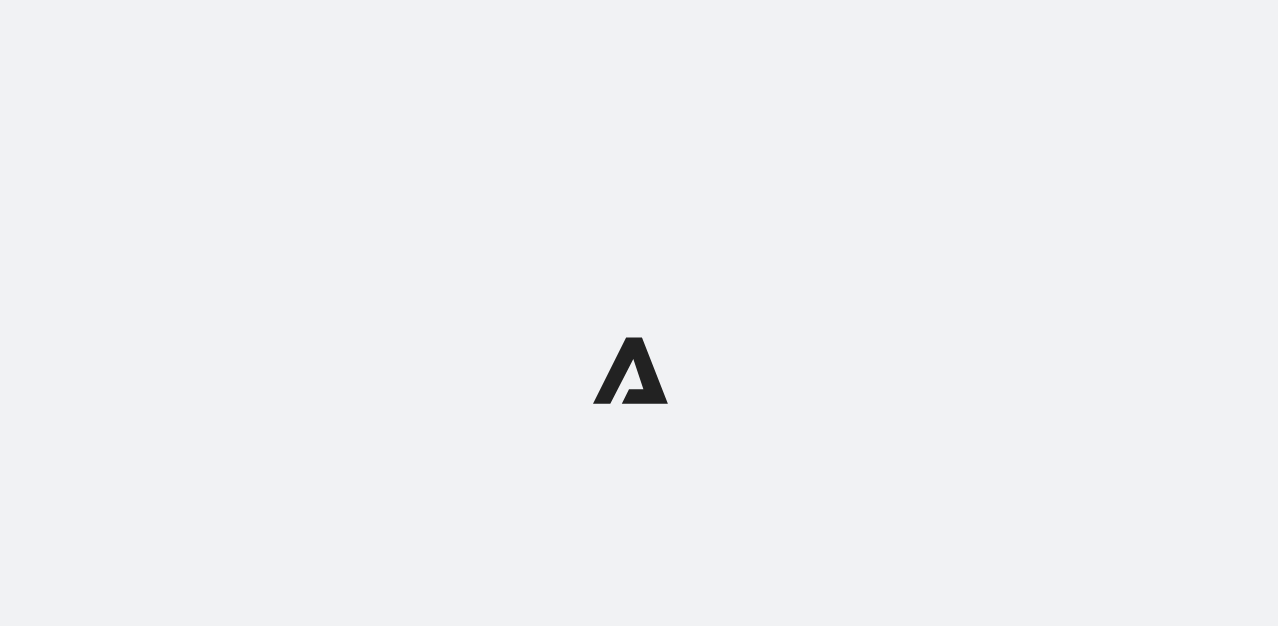 scroll, scrollTop: 0, scrollLeft: 0, axis: both 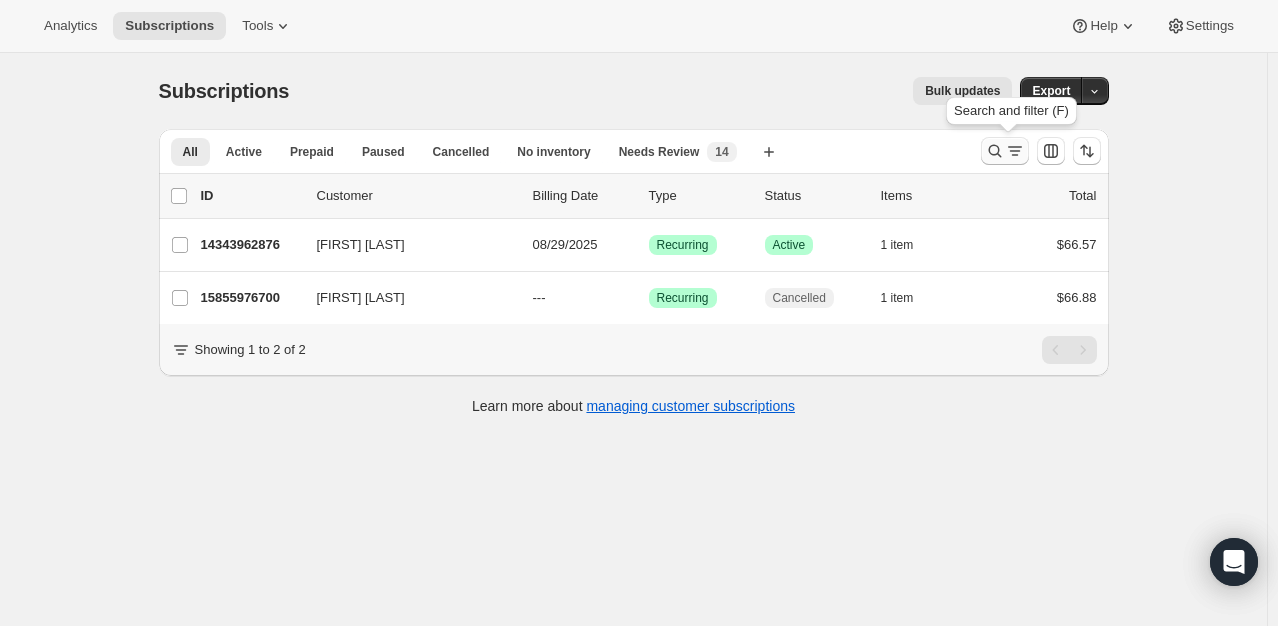 click 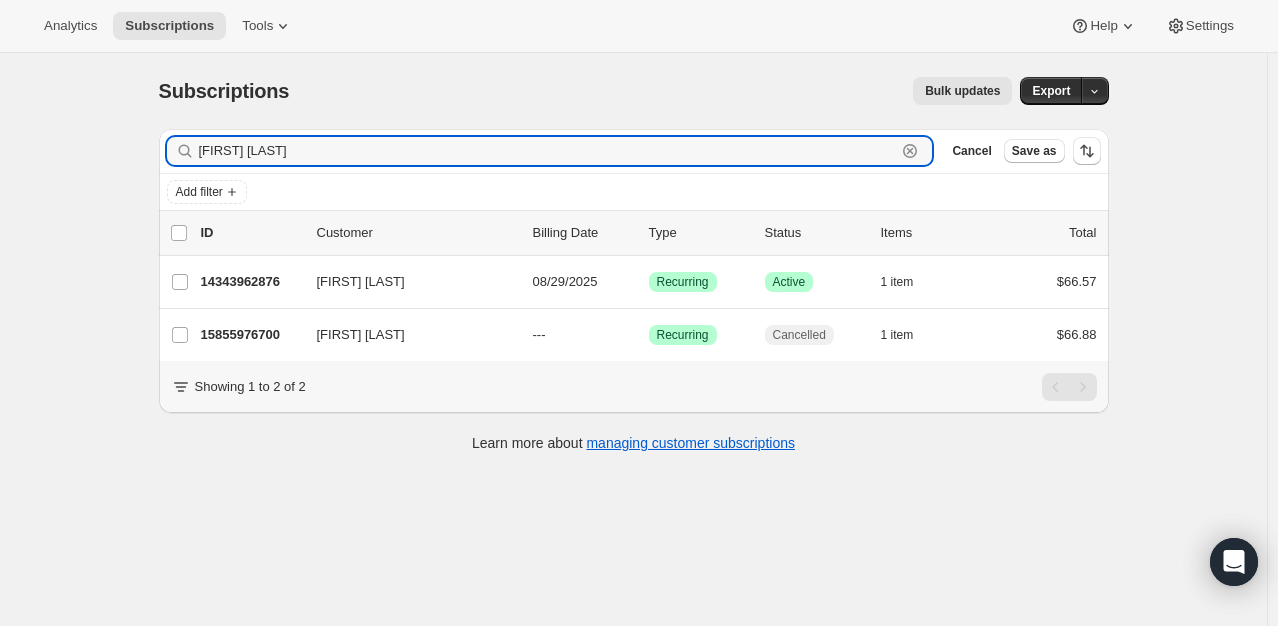 drag, startPoint x: 433, startPoint y: 158, endPoint x: 73, endPoint y: 174, distance: 360.35538 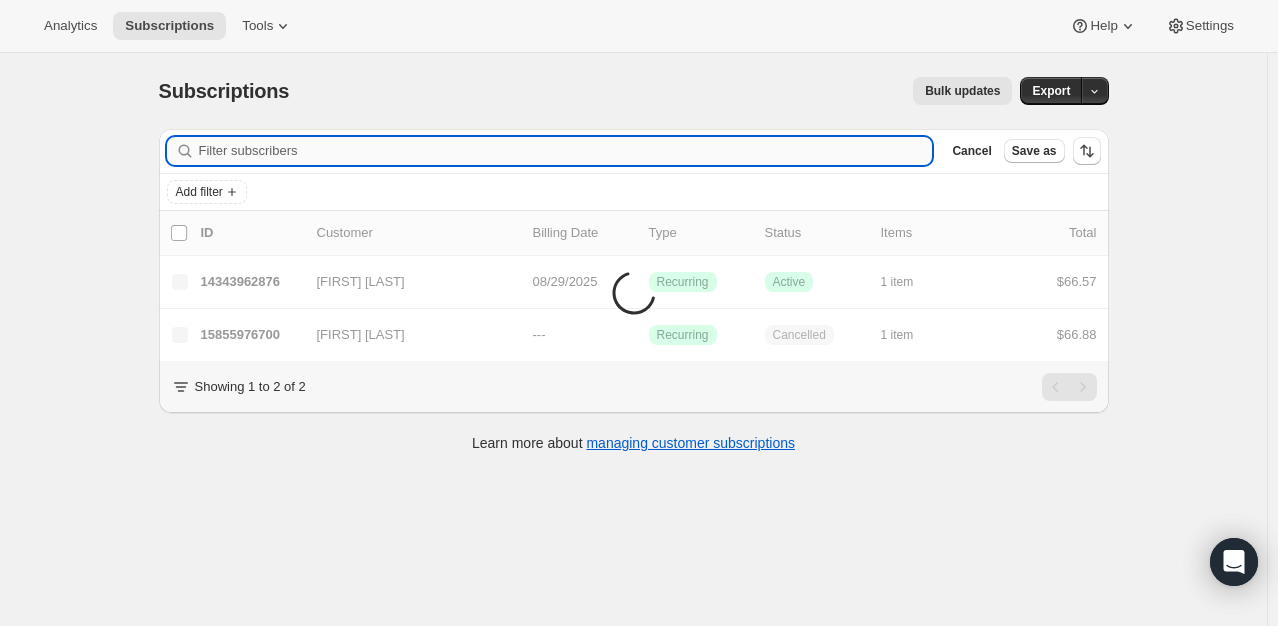 paste on "Cieszynski" 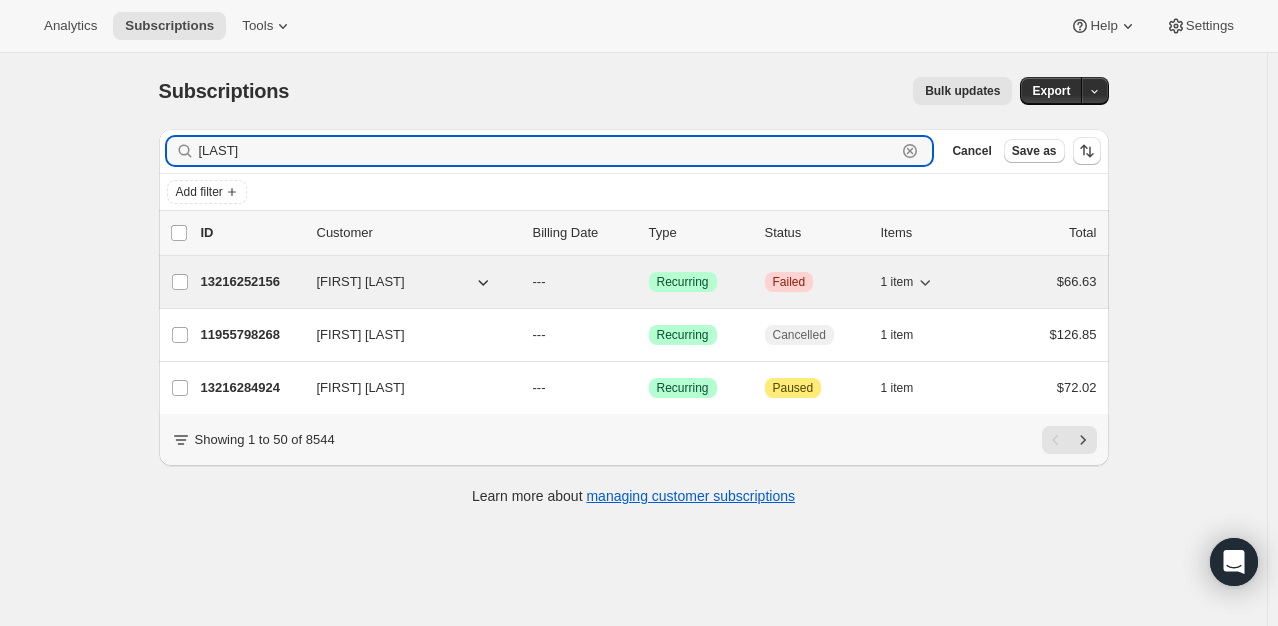 type on "Cieszynski" 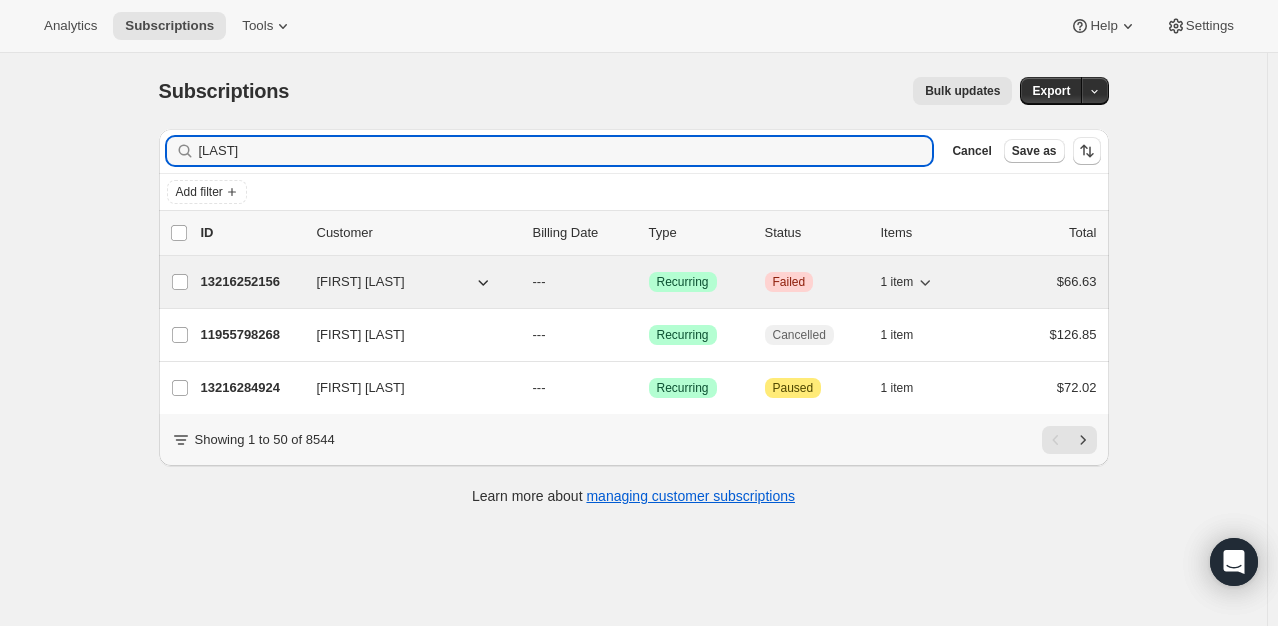 click on "13216252156" at bounding box center [251, 282] 